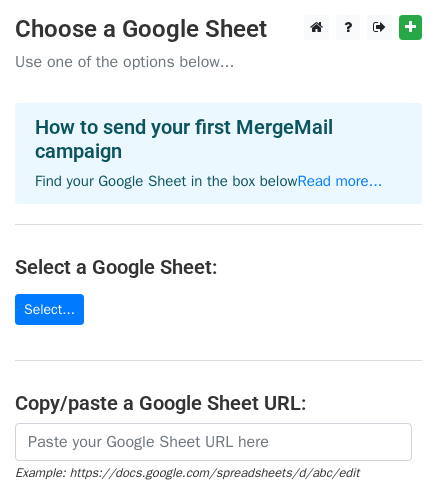 scroll, scrollTop: 0, scrollLeft: 0, axis: both 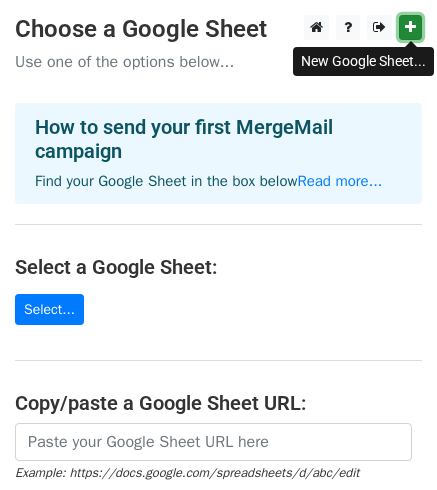 click at bounding box center [410, 27] 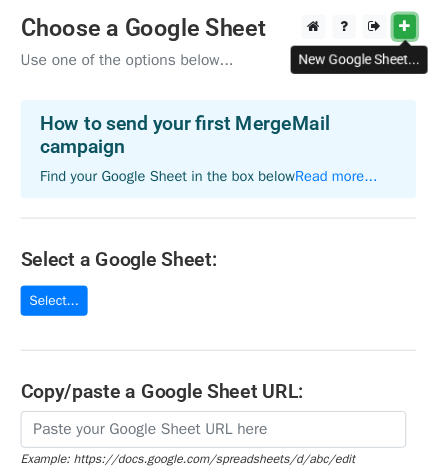 scroll, scrollTop: 100, scrollLeft: 0, axis: vertical 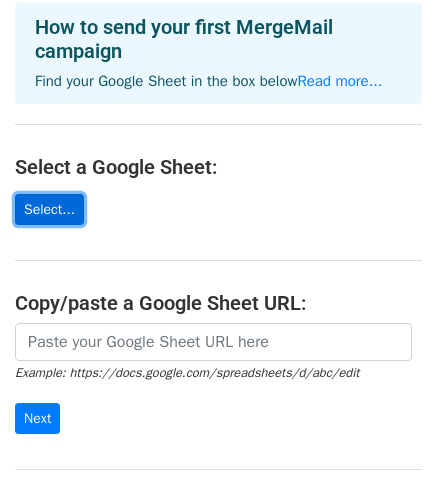 click on "Select..." at bounding box center [49, 209] 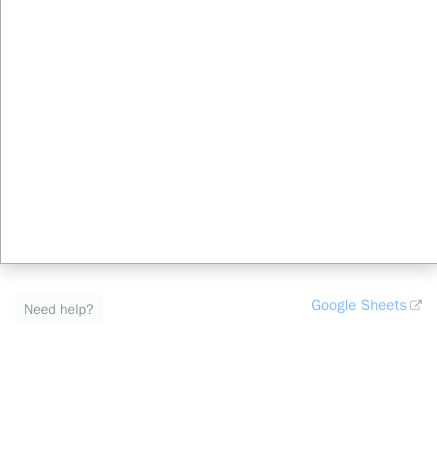 scroll, scrollTop: 321, scrollLeft: 0, axis: vertical 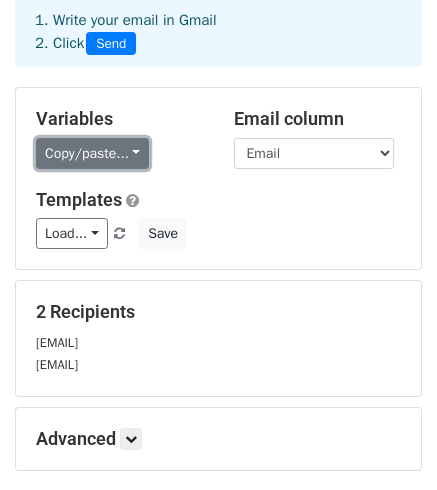 click on "Copy/paste..." at bounding box center [92, 153] 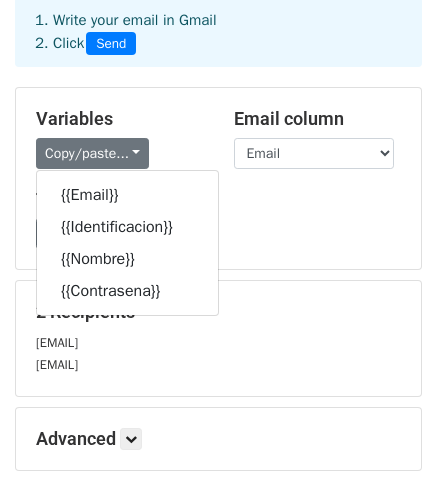click on "Copy/paste...
{{Email}}
{{Identificacion}}
{{Nombre}}
{{Contrasena}}" at bounding box center (120, 153) 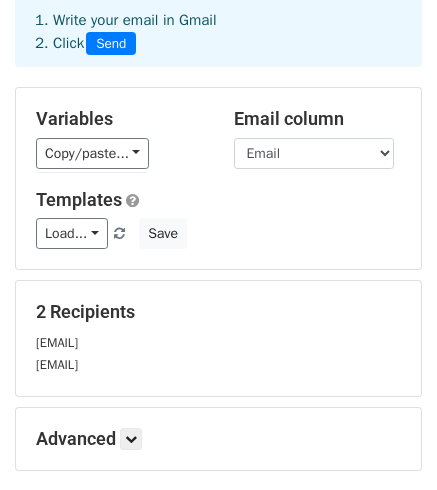 click on "Email column
Email
Identificacion
Nombre
Contrasena" at bounding box center (318, 138) 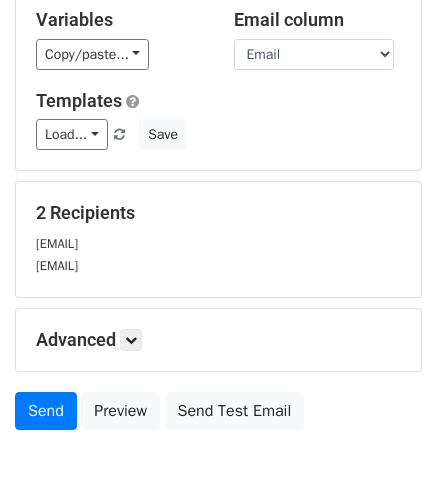 scroll, scrollTop: 200, scrollLeft: 0, axis: vertical 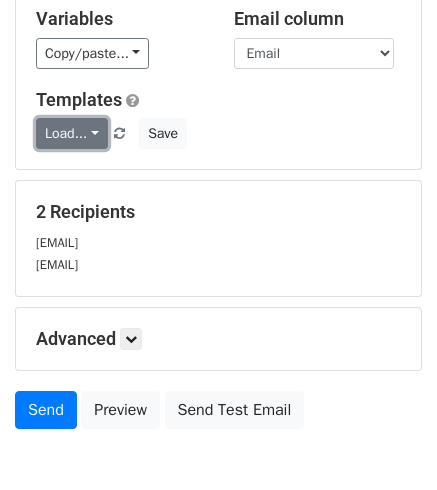 click on "Load..." at bounding box center [72, 133] 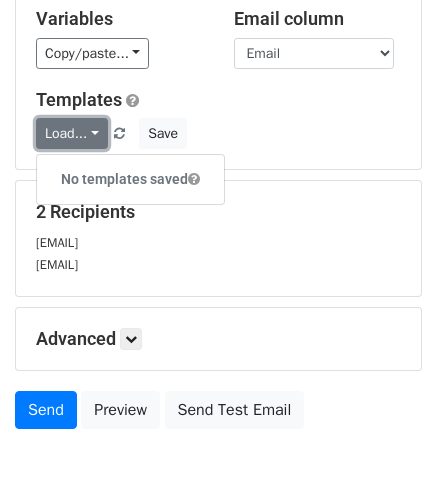 click on "Load..." at bounding box center [72, 133] 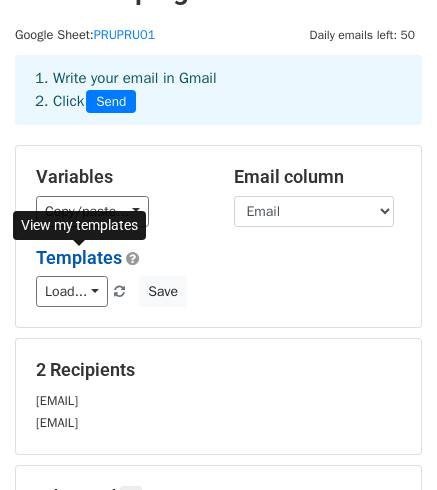 scroll, scrollTop: 4, scrollLeft: 0, axis: vertical 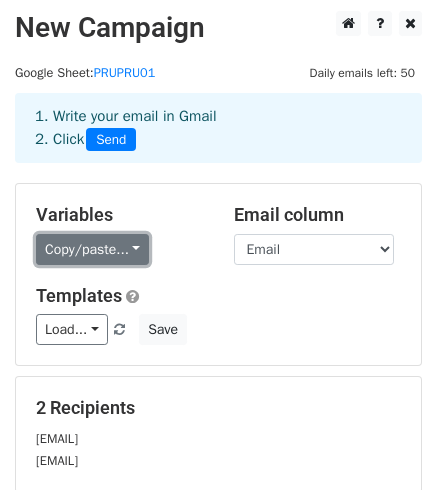 click on "Copy/paste..." at bounding box center [92, 249] 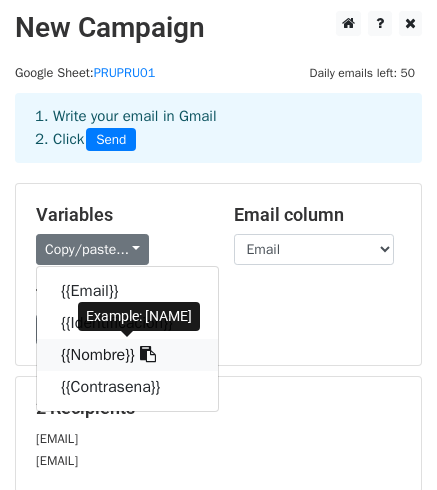 click at bounding box center [148, 354] 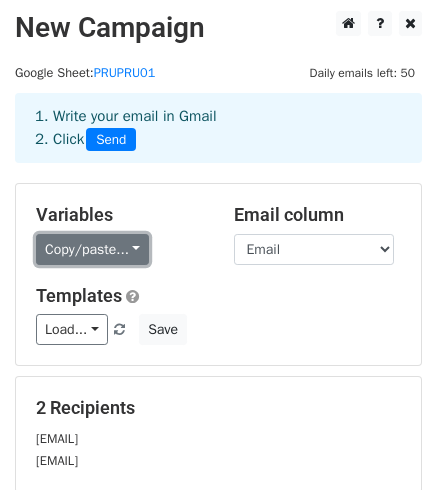 click on "Copy/paste..." at bounding box center (92, 249) 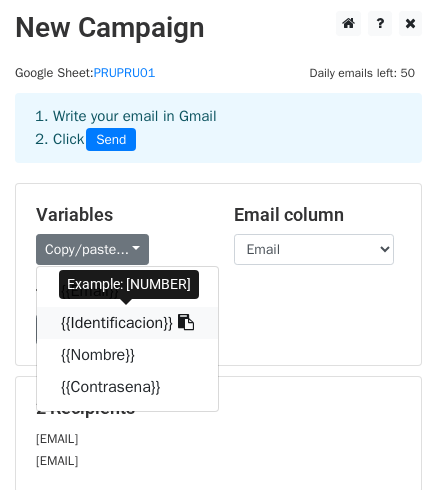 click at bounding box center (186, 322) 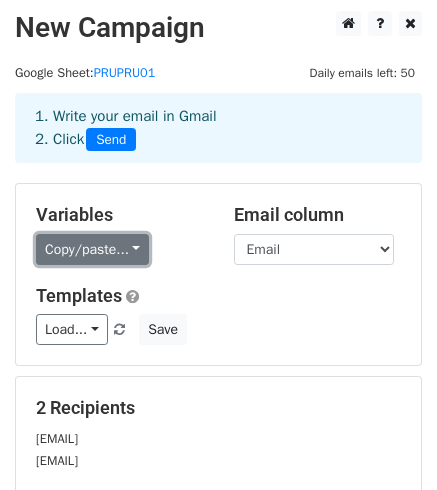 click on "Copy/paste..." at bounding box center [92, 249] 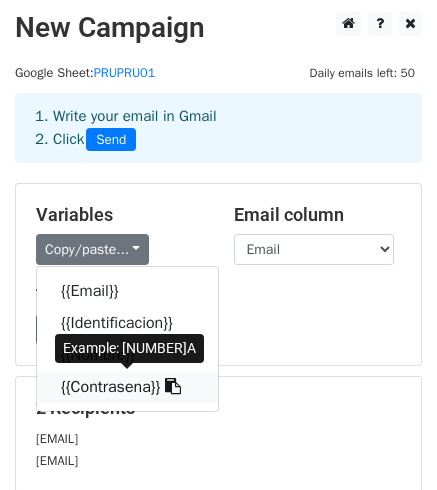 click on "{{Contrasena}}" at bounding box center [127, 387] 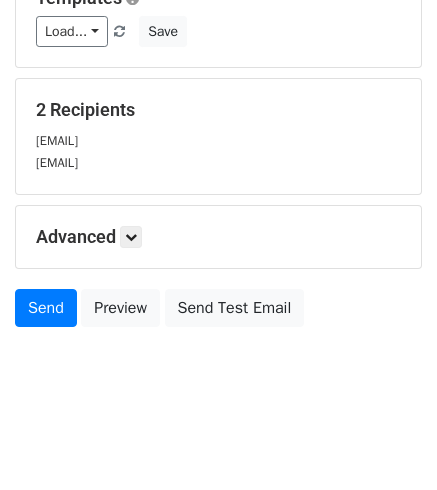 scroll, scrollTop: 304, scrollLeft: 0, axis: vertical 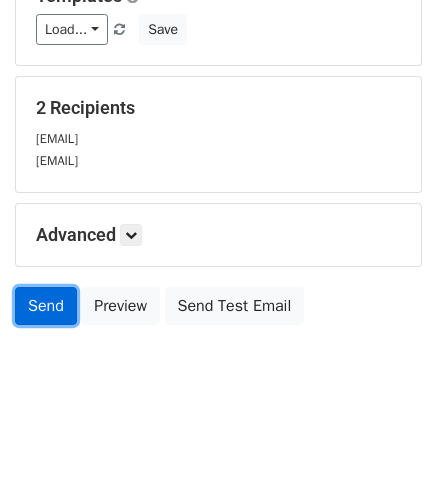 click on "Send" at bounding box center (46, 306) 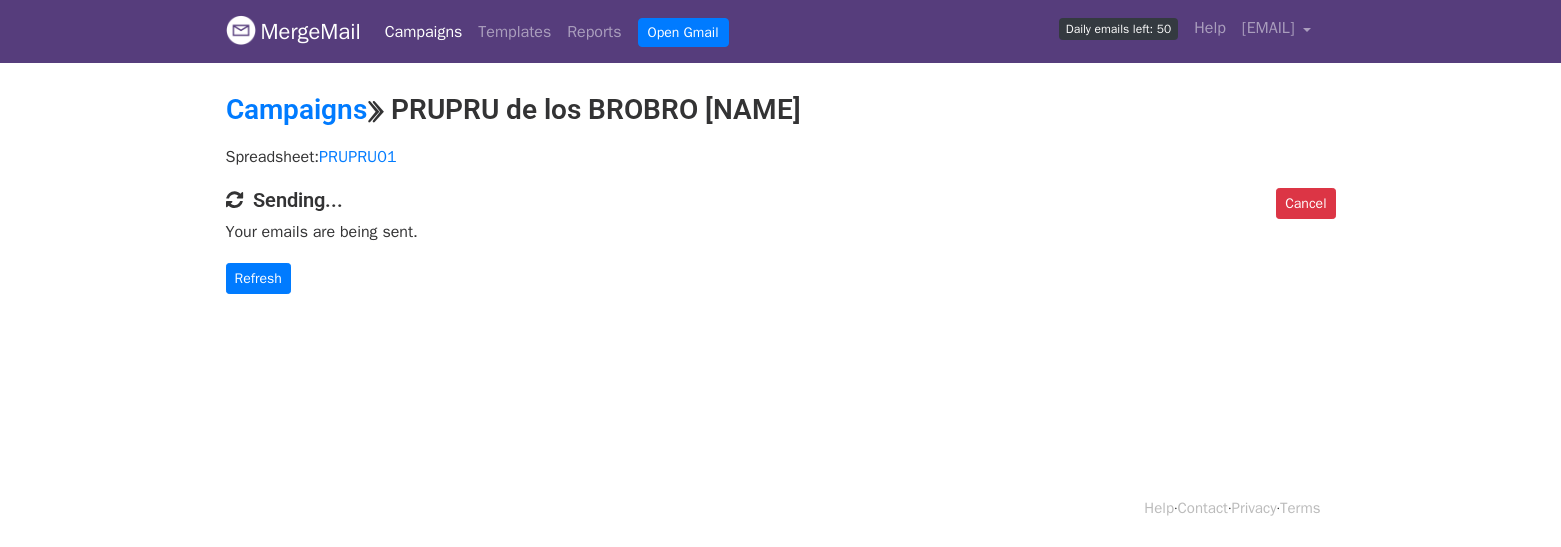 scroll, scrollTop: 0, scrollLeft: 0, axis: both 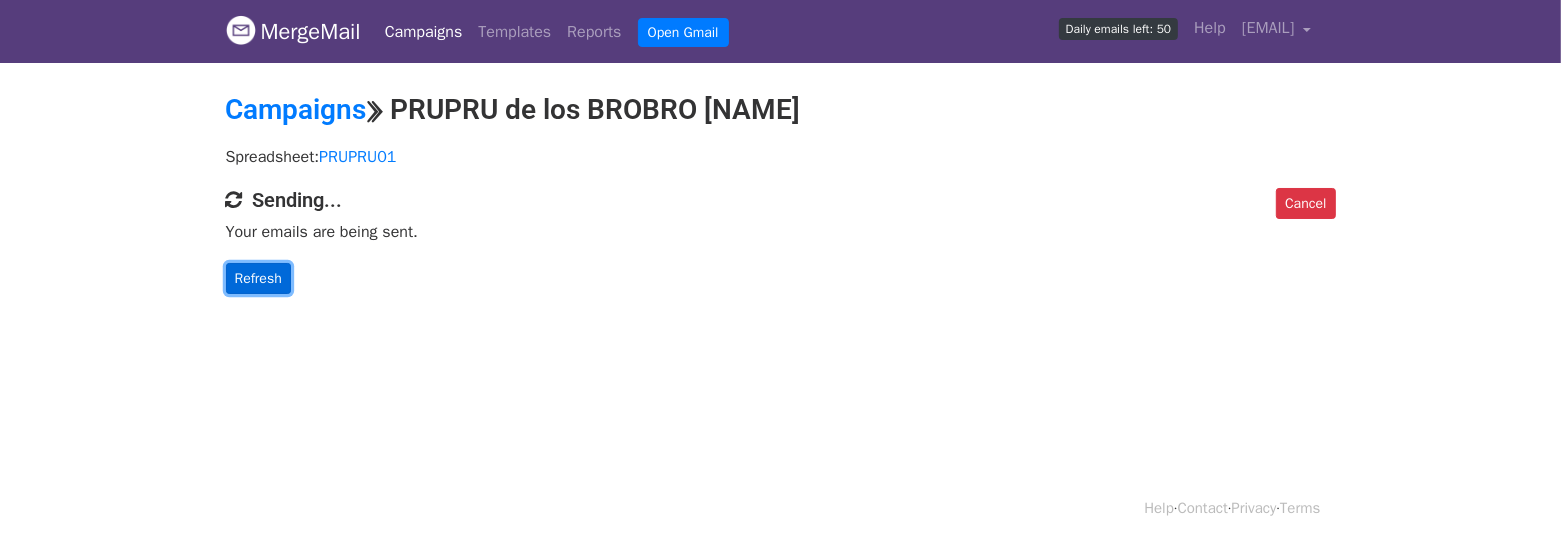 click on "Refresh" at bounding box center [258, 278] 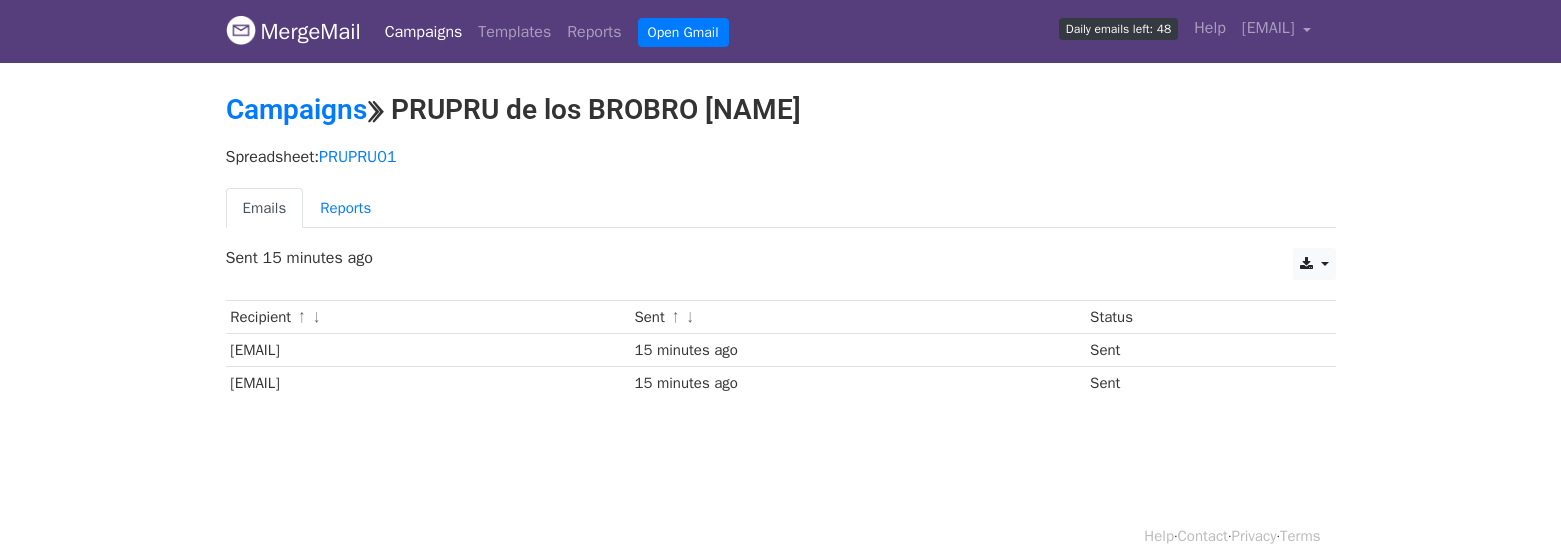scroll, scrollTop: 0, scrollLeft: 0, axis: both 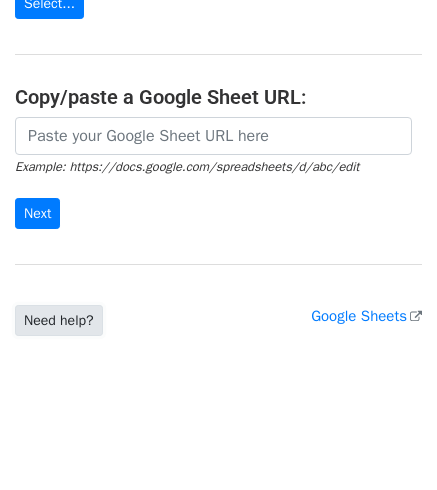 click on "Need help?" at bounding box center (59, 320) 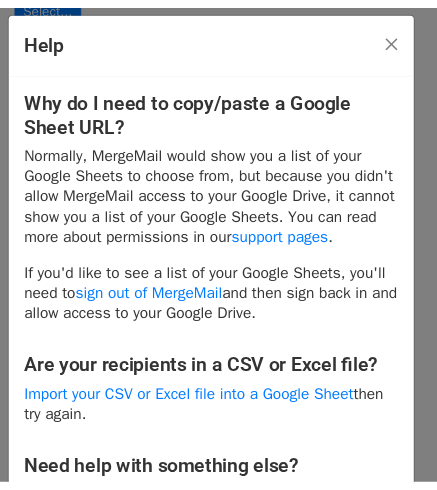 scroll, scrollTop: 0, scrollLeft: 0, axis: both 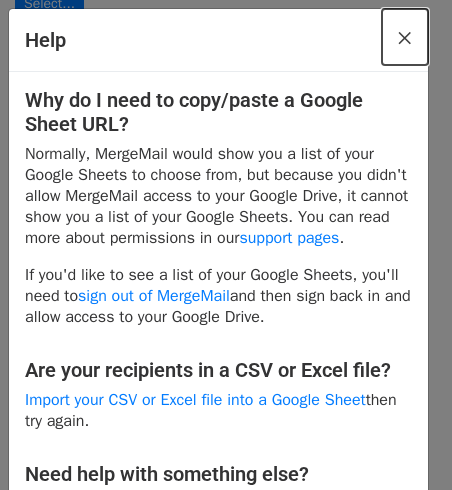 click on "×" at bounding box center (405, 37) 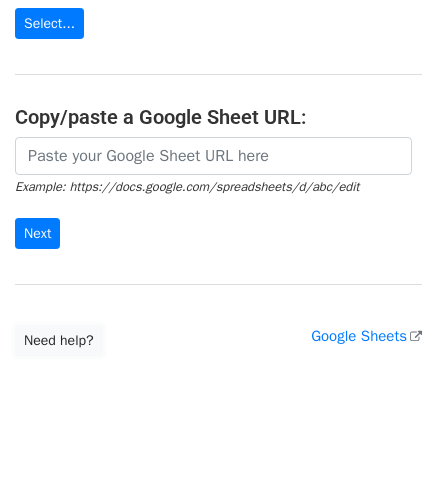 scroll, scrollTop: 0, scrollLeft: 0, axis: both 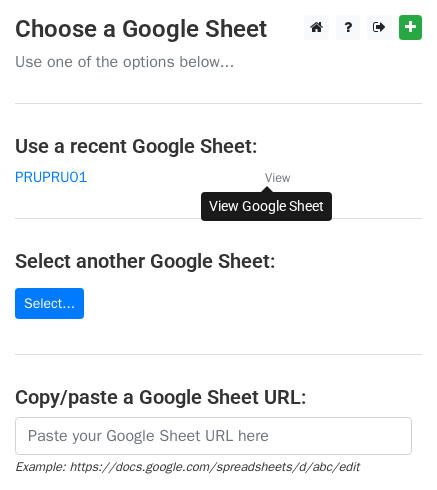 click on "View" at bounding box center (277, 178) 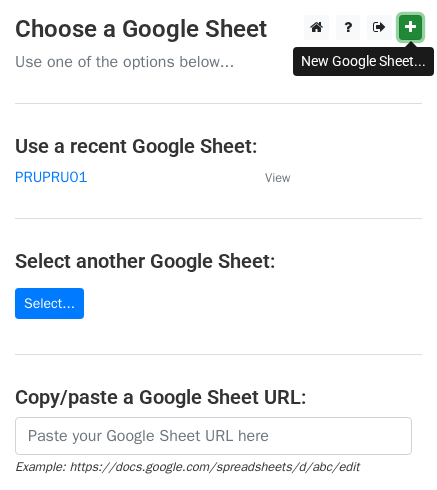 click at bounding box center (410, 27) 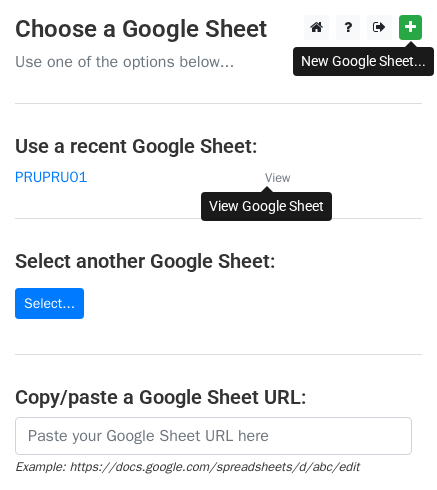 click on "View" at bounding box center [277, 178] 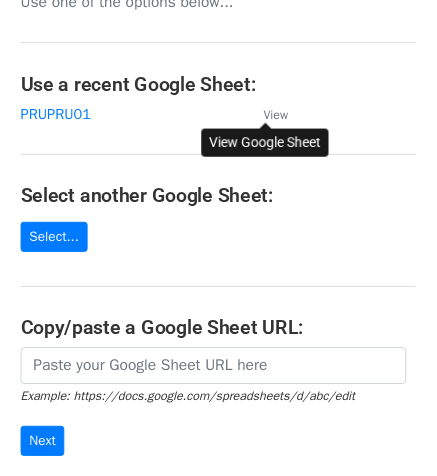scroll, scrollTop: 200, scrollLeft: 0, axis: vertical 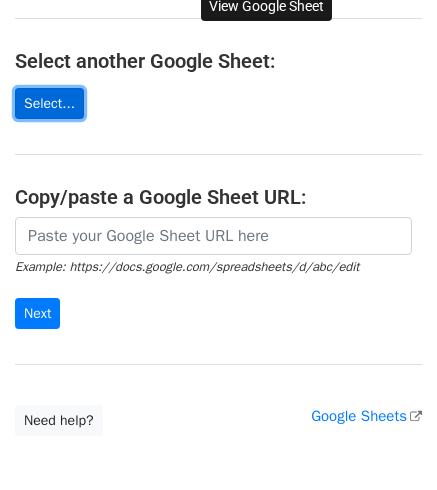 click on "Select..." at bounding box center [49, 103] 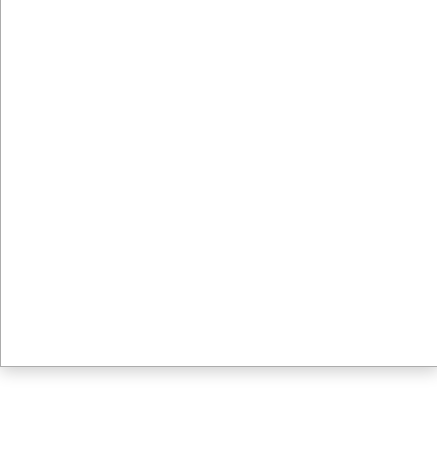 scroll, scrollTop: 315, scrollLeft: 0, axis: vertical 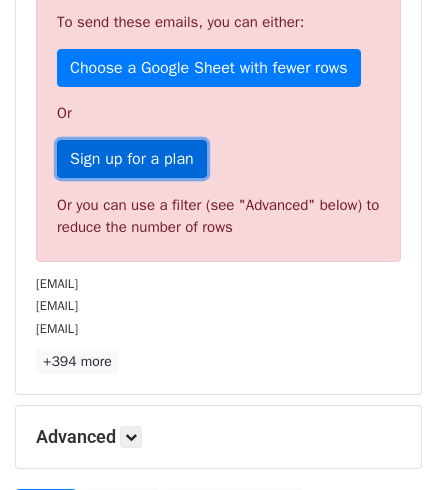 click on "Sign up for a plan" at bounding box center (132, 159) 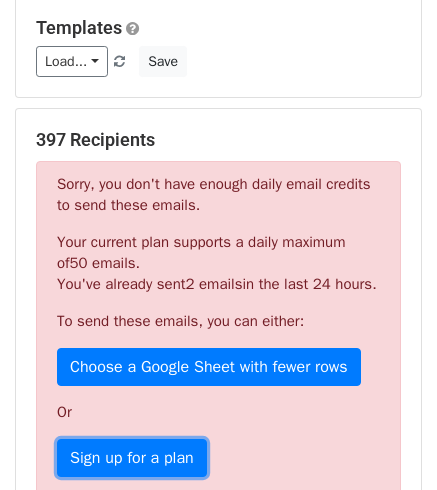 scroll, scrollTop: 0, scrollLeft: 0, axis: both 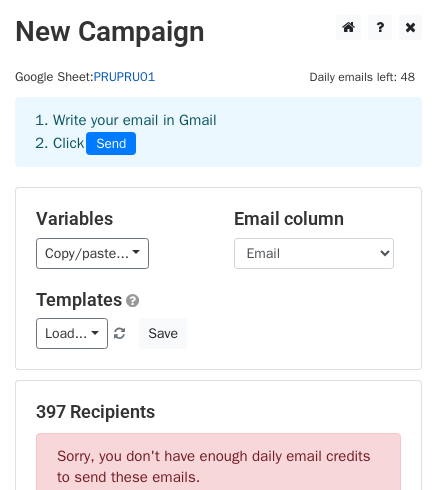 click on "PRUPRU01" at bounding box center [125, 77] 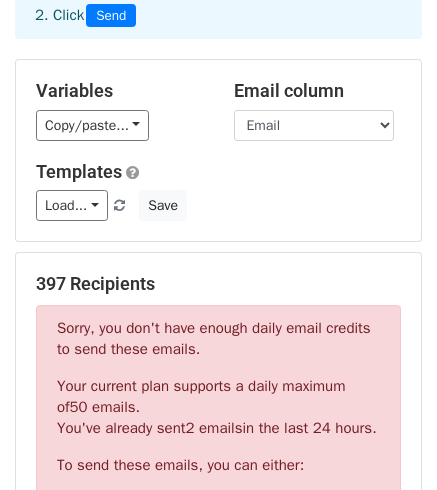 scroll, scrollTop: 0, scrollLeft: 0, axis: both 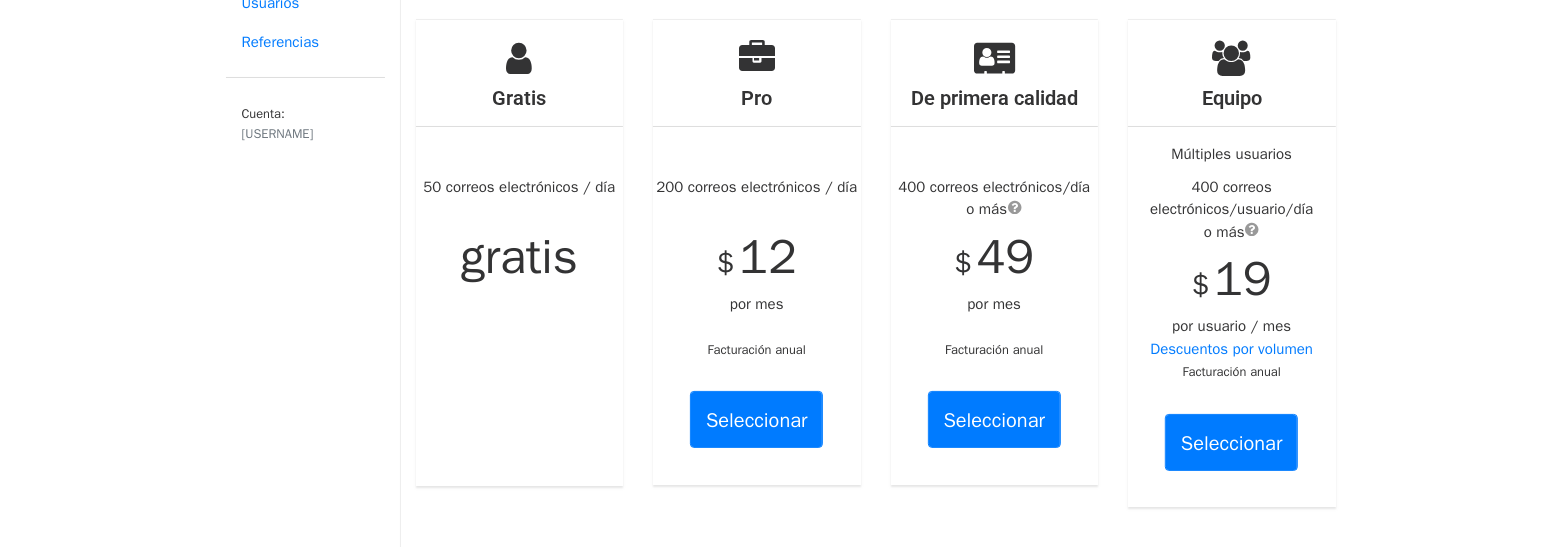 click at bounding box center [1015, 207] 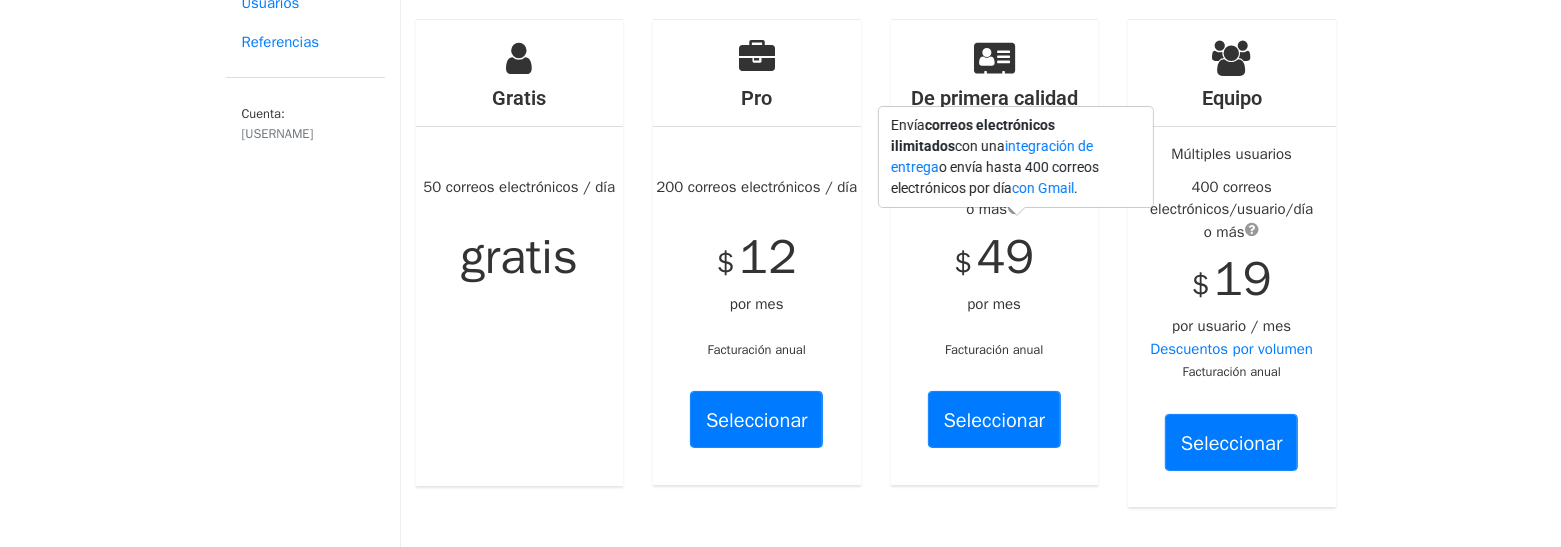 click on "MergeMail
Campañas
Plantillas
Informes
Abrir Gmail
Correos electrónicos diarios restantes: 48
Ayuda
sintrasecol.proyectos@gmail.com
Cuenta
Cancelaciones de suscripción
Integraciones
Configuración de notificaciones
desconectar
Nuevas funciones
¡Ya estáis todos al día!
Campañas programadas
Programe sus correos electrónicos para que se envíen más tarde.
Leer más
Informes de cuenta
Vea informes de todas sus campañas para encontrar destinatarios altamente comprometidos y ver qué plantillas y campañas tienen más clics y aperturas.
Leer más
Ver mis informes
Editor de plantillas
Cree hermosos correos electrónicos utilizando nuestro poderoso editor de plantillas.
Leer más
Ver mis plantillas
Cuenta
Facturación
Usuarios
Referencias
Cuenta:" at bounding box center (780, 851) 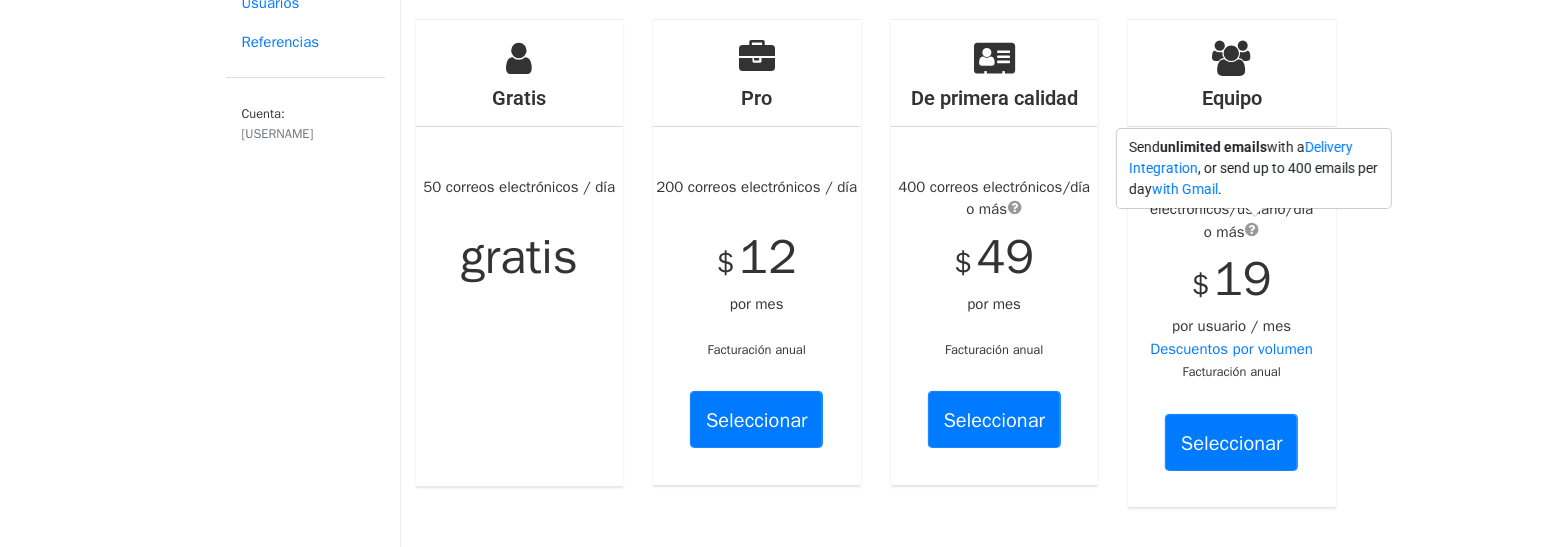 click at bounding box center (1253, 229) 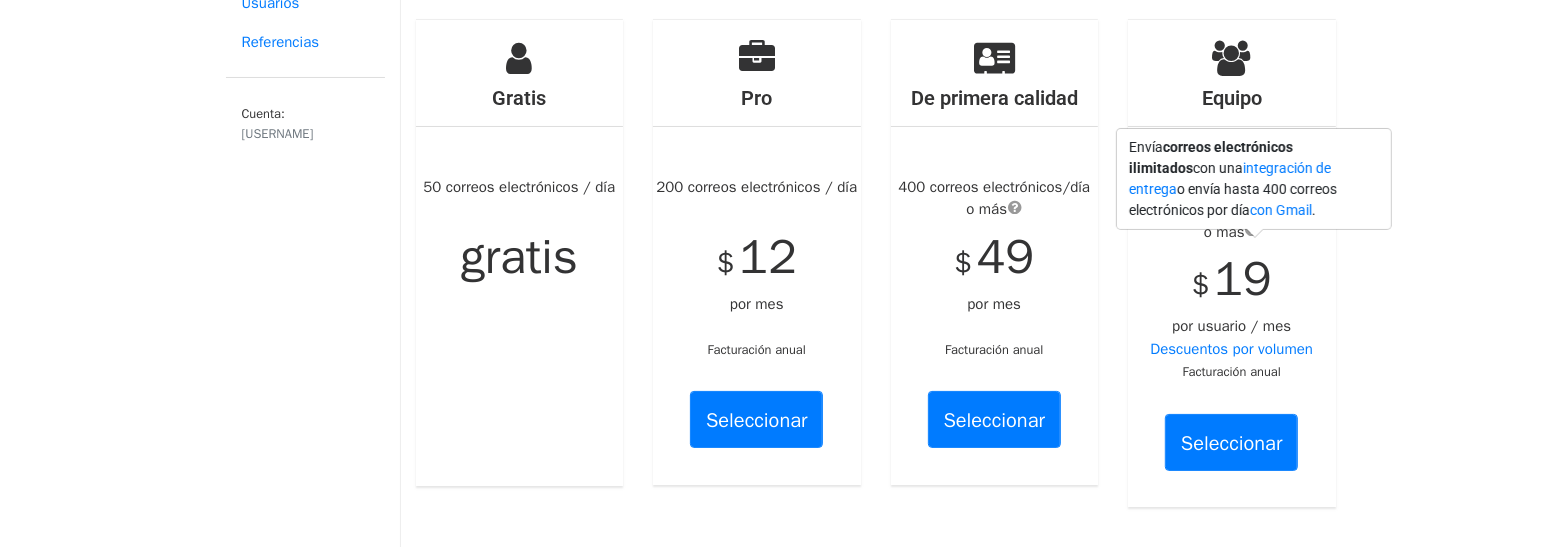 click on "Envía  correos electrónicos ilimitados  con una  integración de entrega  o envía hasta 400 correos electrónicos por día  con Gmail  ." at bounding box center (1254, 179) 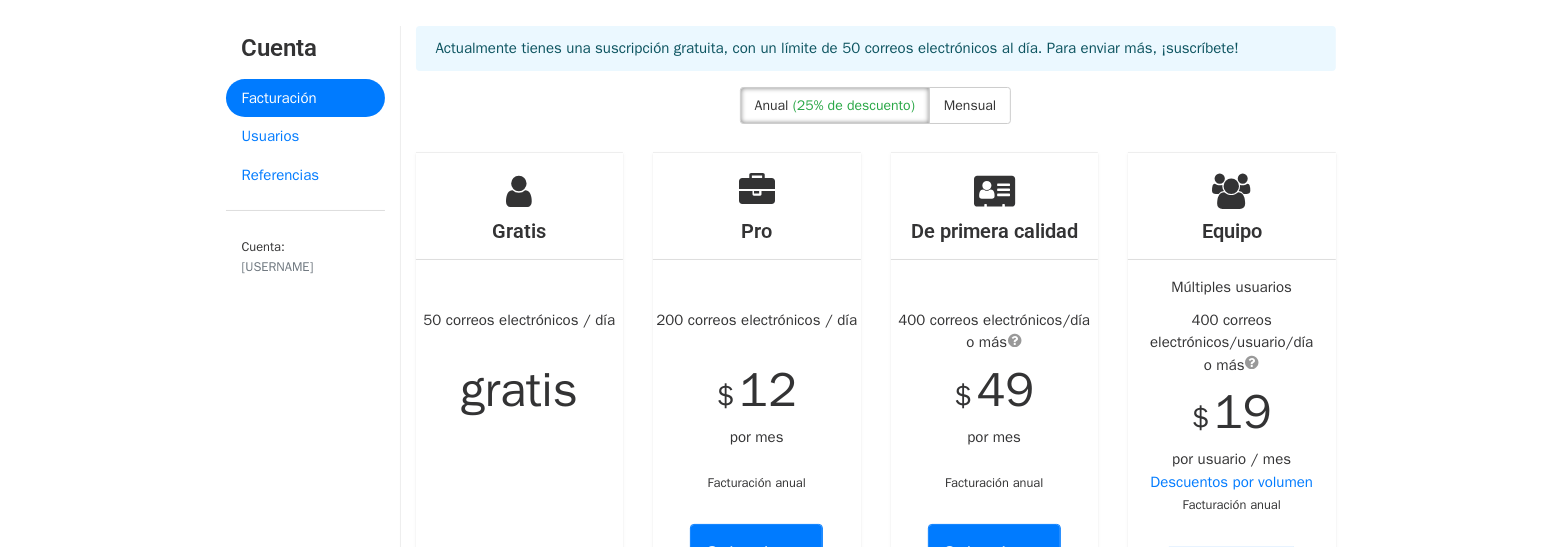 scroll, scrollTop: 0, scrollLeft: 0, axis: both 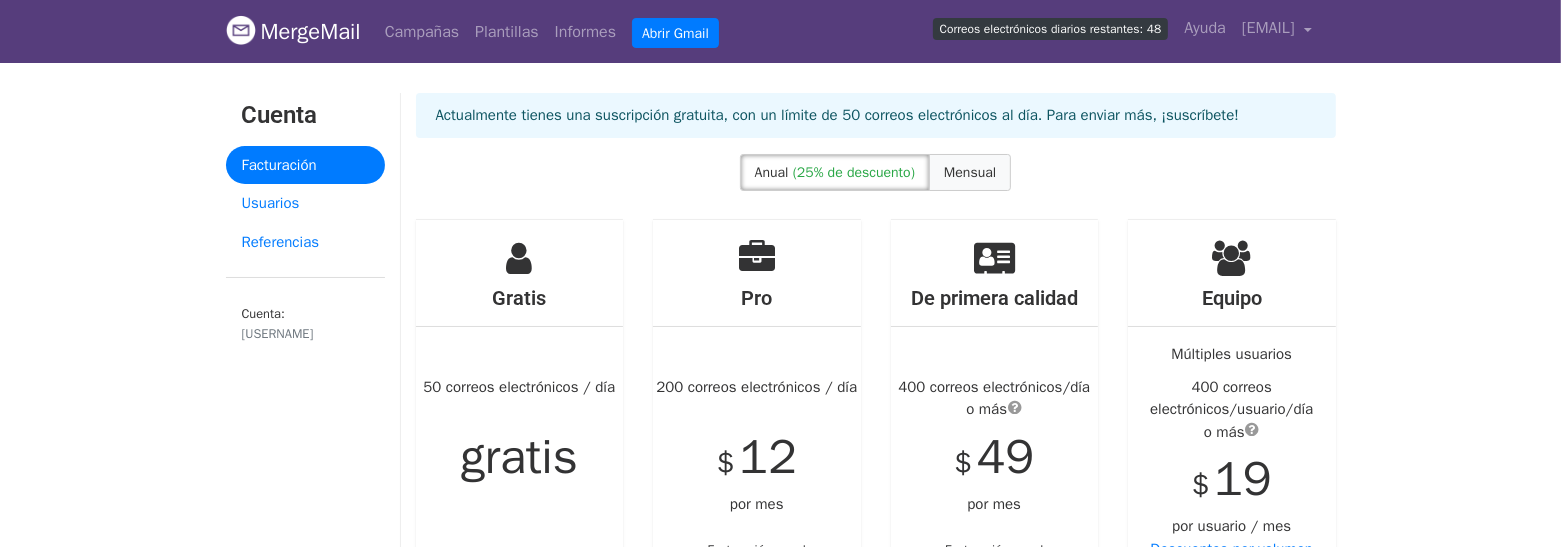 click on "Mensual" at bounding box center (970, 172) 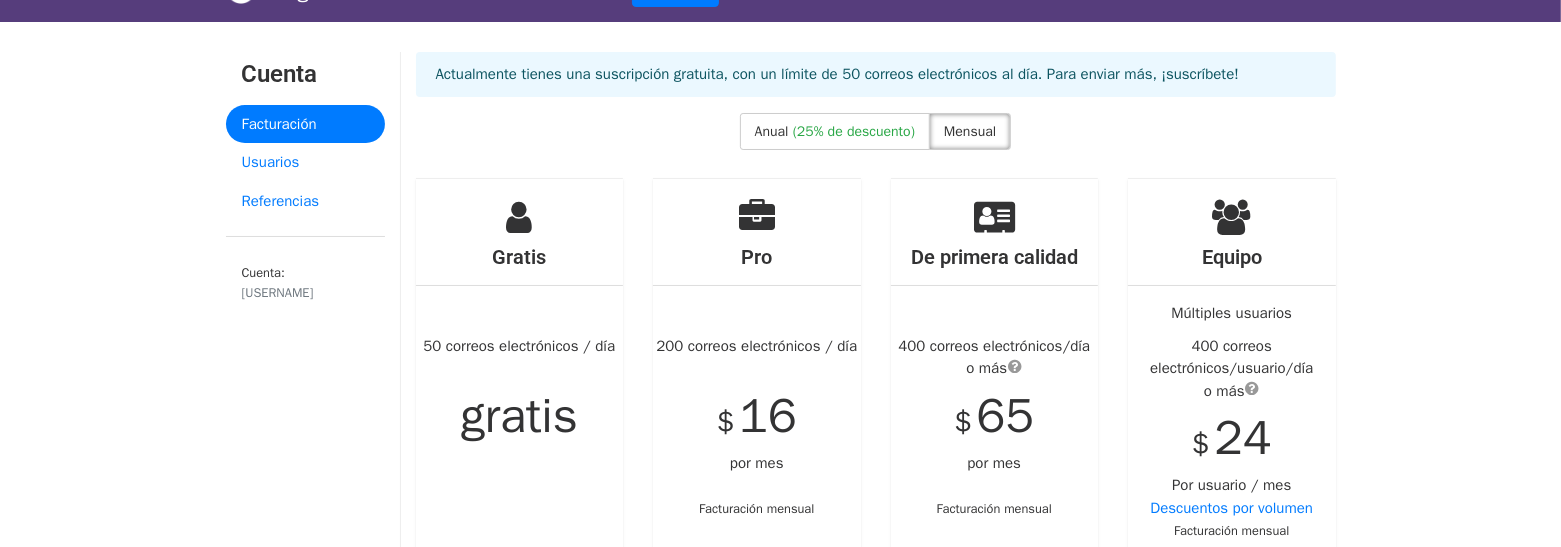 scroll, scrollTop: 0, scrollLeft: 0, axis: both 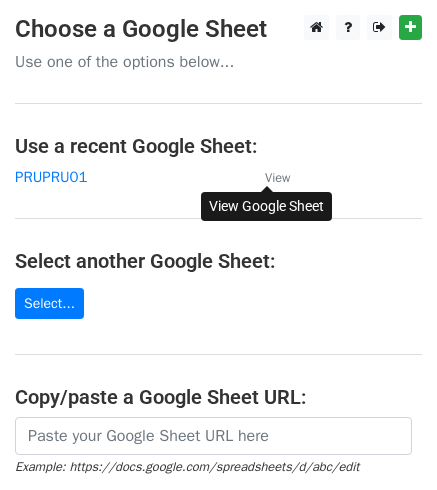 click on "View" at bounding box center [277, 178] 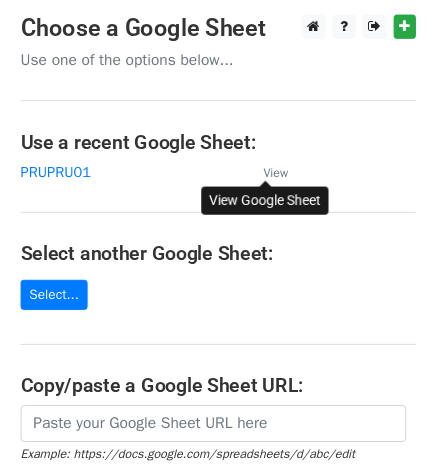 scroll, scrollTop: 100, scrollLeft: 0, axis: vertical 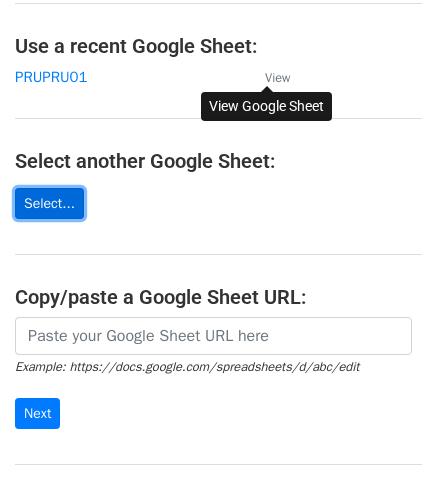 click on "Select..." at bounding box center (49, 203) 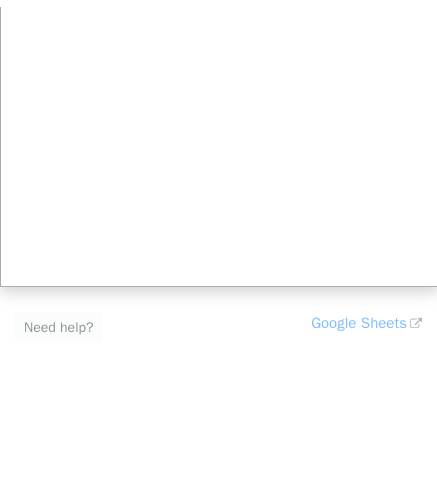 scroll, scrollTop: 287, scrollLeft: 0, axis: vertical 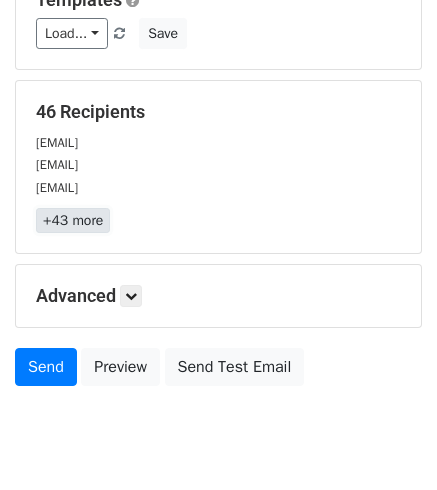 click on "+43 more" at bounding box center [73, 220] 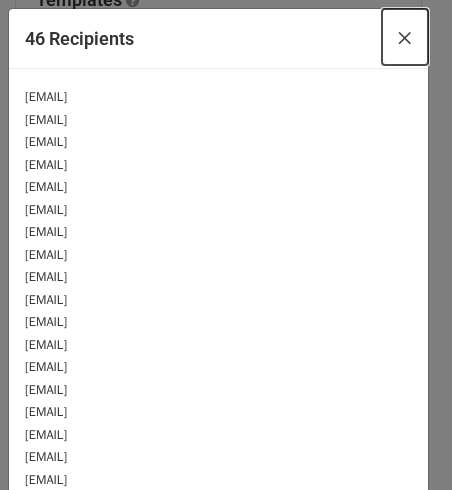click on "×" at bounding box center (405, 37) 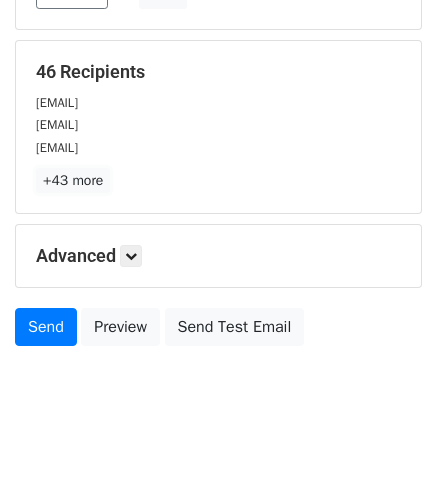 scroll, scrollTop: 361, scrollLeft: 0, axis: vertical 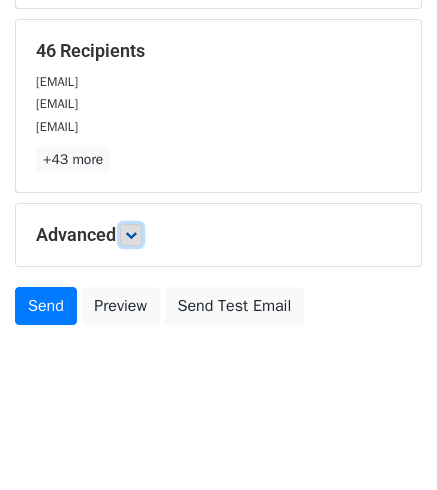 click at bounding box center [131, 235] 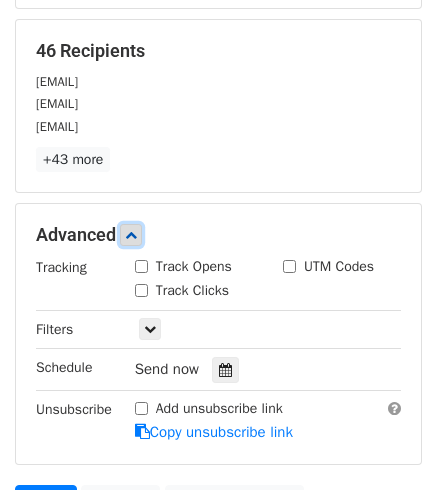 click at bounding box center [131, 235] 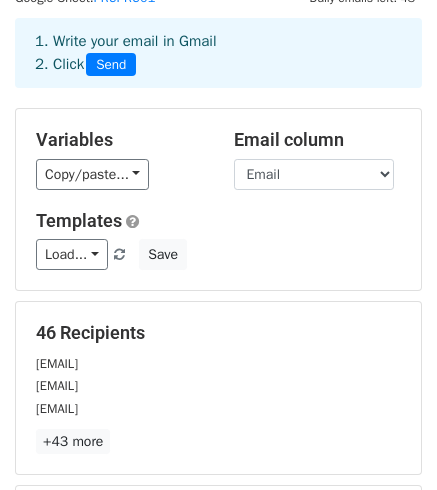 scroll, scrollTop: 62, scrollLeft: 0, axis: vertical 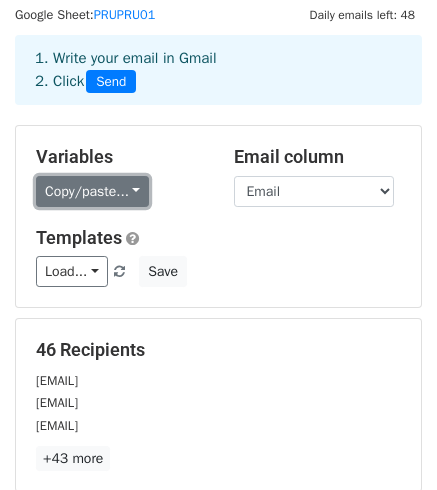 click on "Copy/paste..." at bounding box center [92, 191] 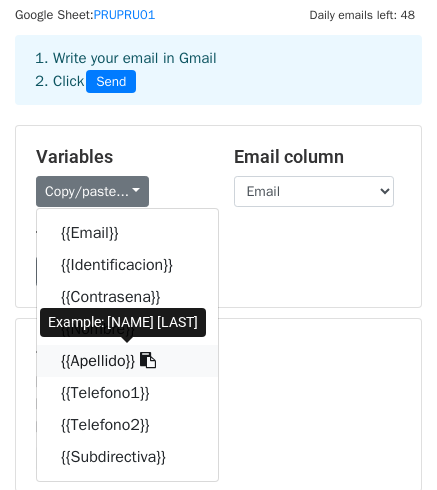 click at bounding box center (148, 360) 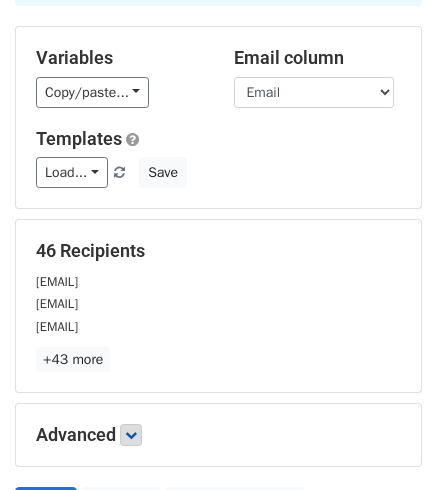 scroll, scrollTop: 262, scrollLeft: 0, axis: vertical 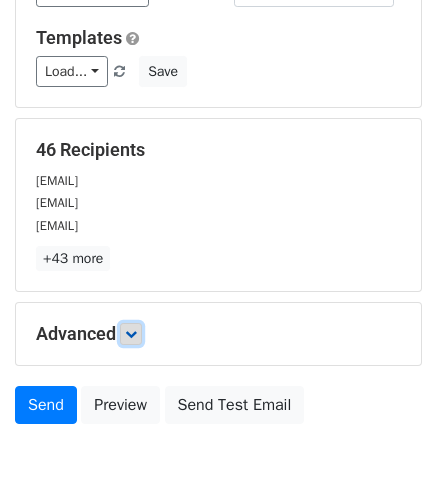 click at bounding box center [131, 334] 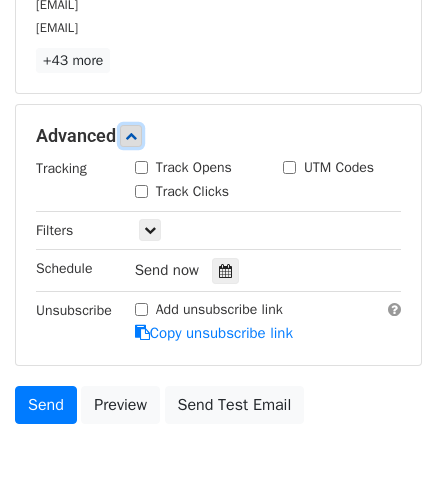 scroll, scrollTop: 462, scrollLeft: 0, axis: vertical 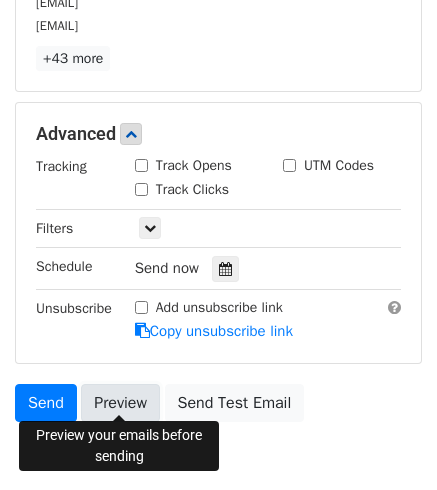click on "Preview" at bounding box center (120, 403) 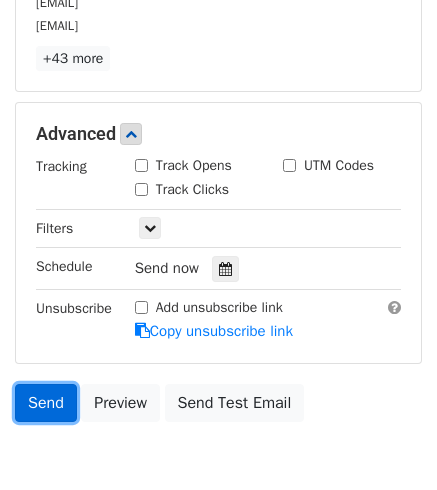 click on "Send" at bounding box center [46, 403] 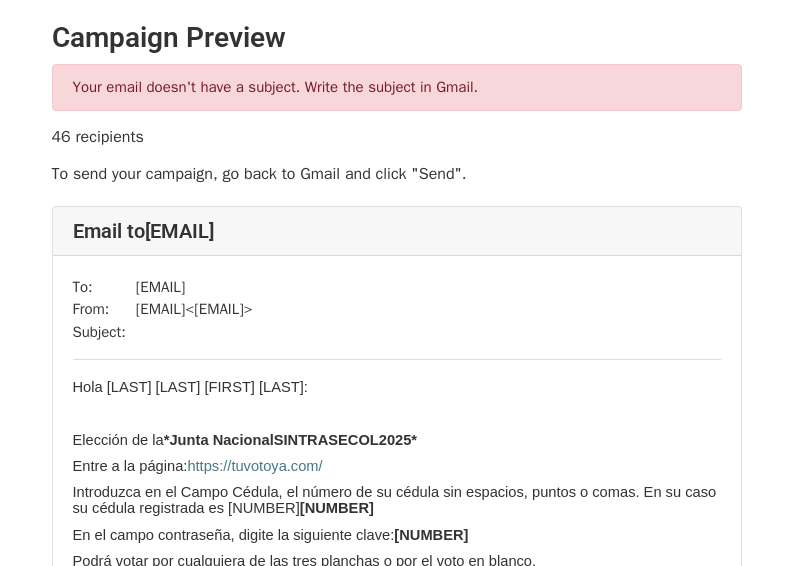 scroll, scrollTop: 0, scrollLeft: 0, axis: both 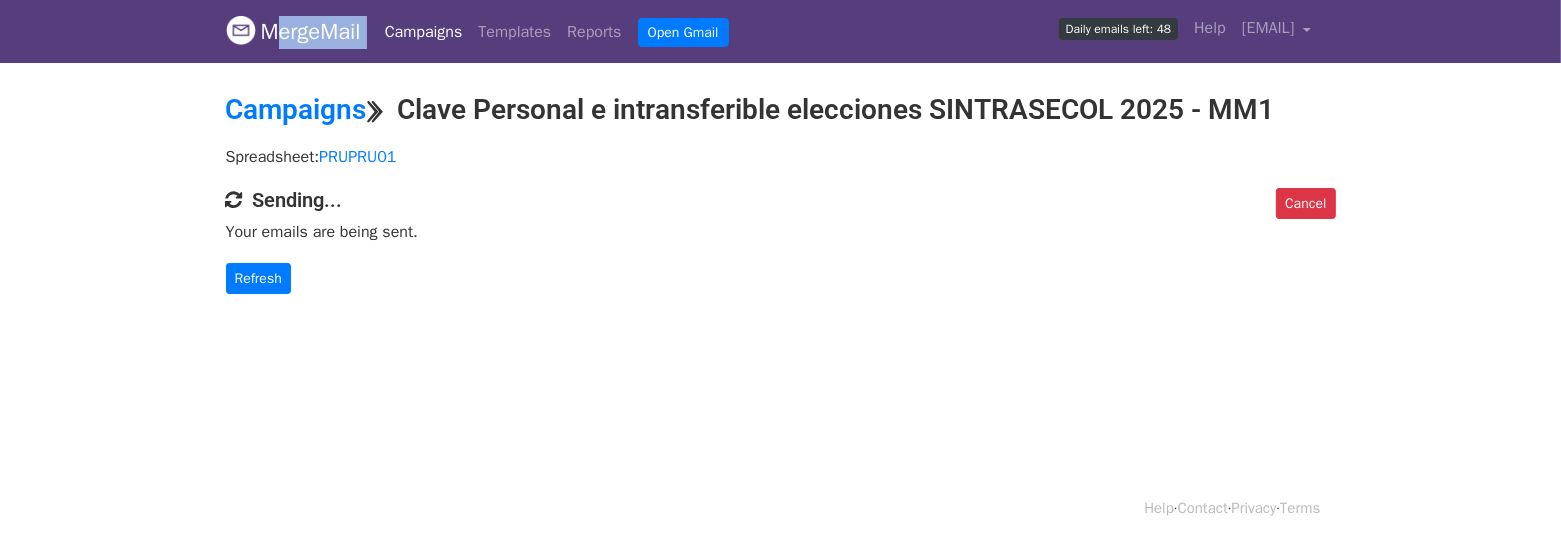 drag, startPoint x: 382, startPoint y: 29, endPoint x: 264, endPoint y: 29, distance: 118 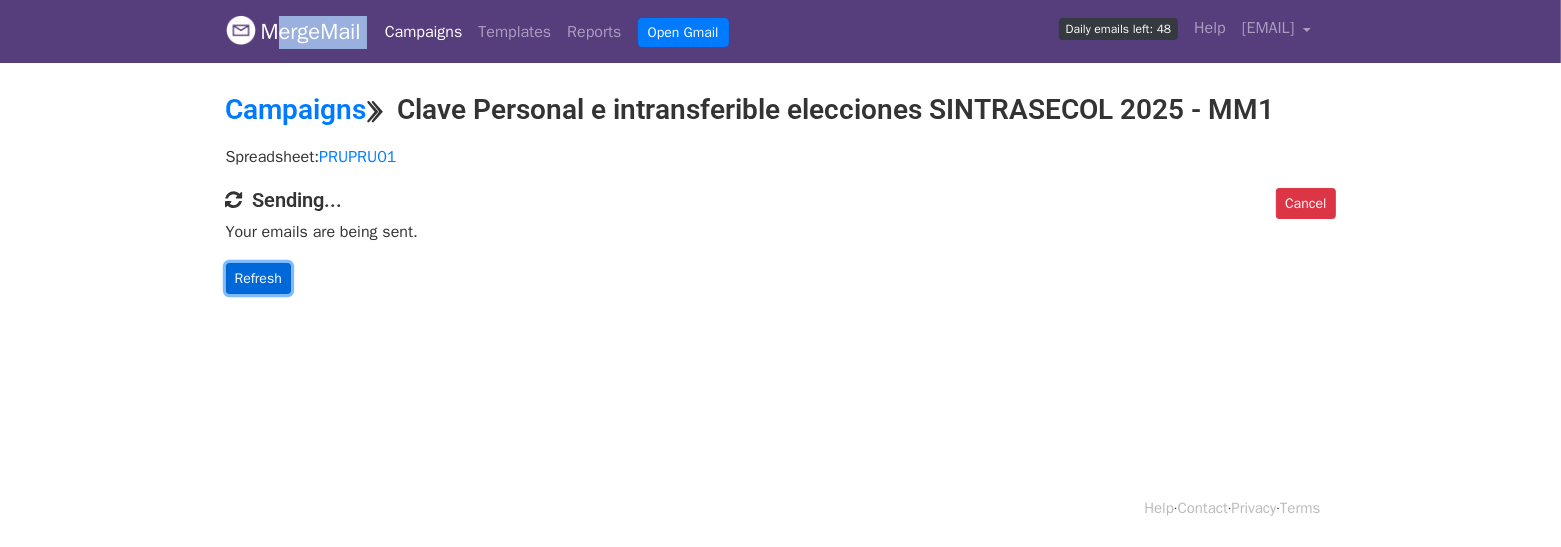 click on "Refresh" at bounding box center [258, 278] 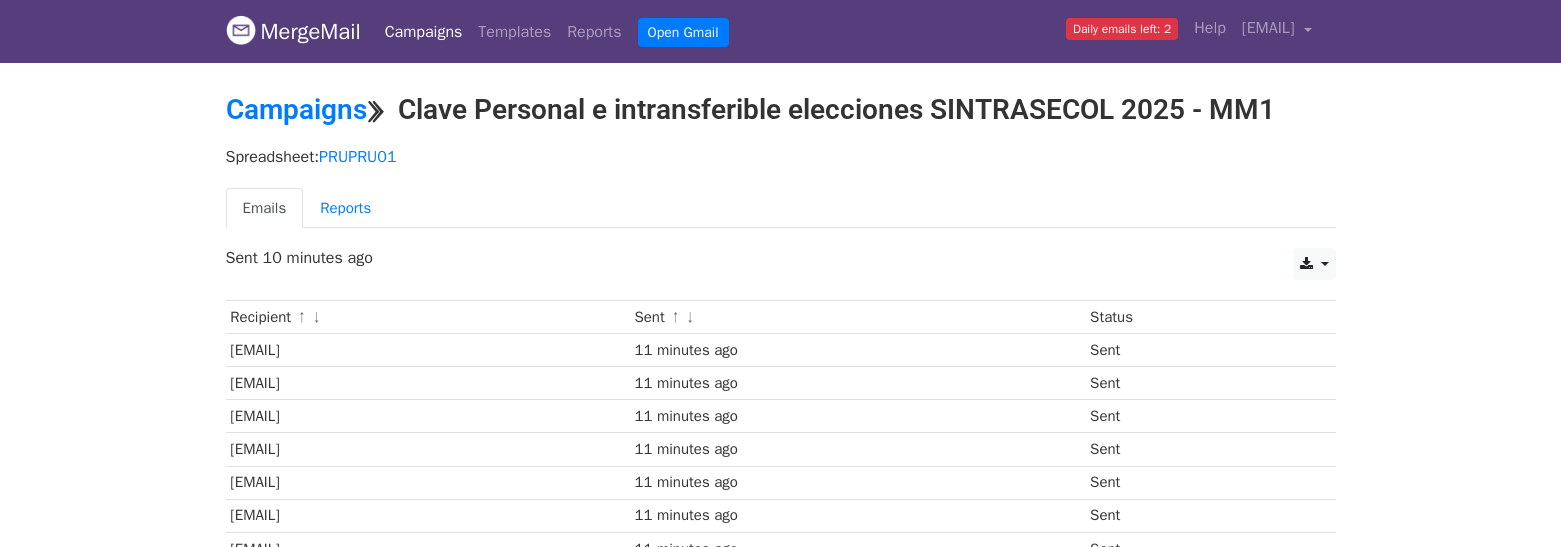 scroll, scrollTop: 0, scrollLeft: 0, axis: both 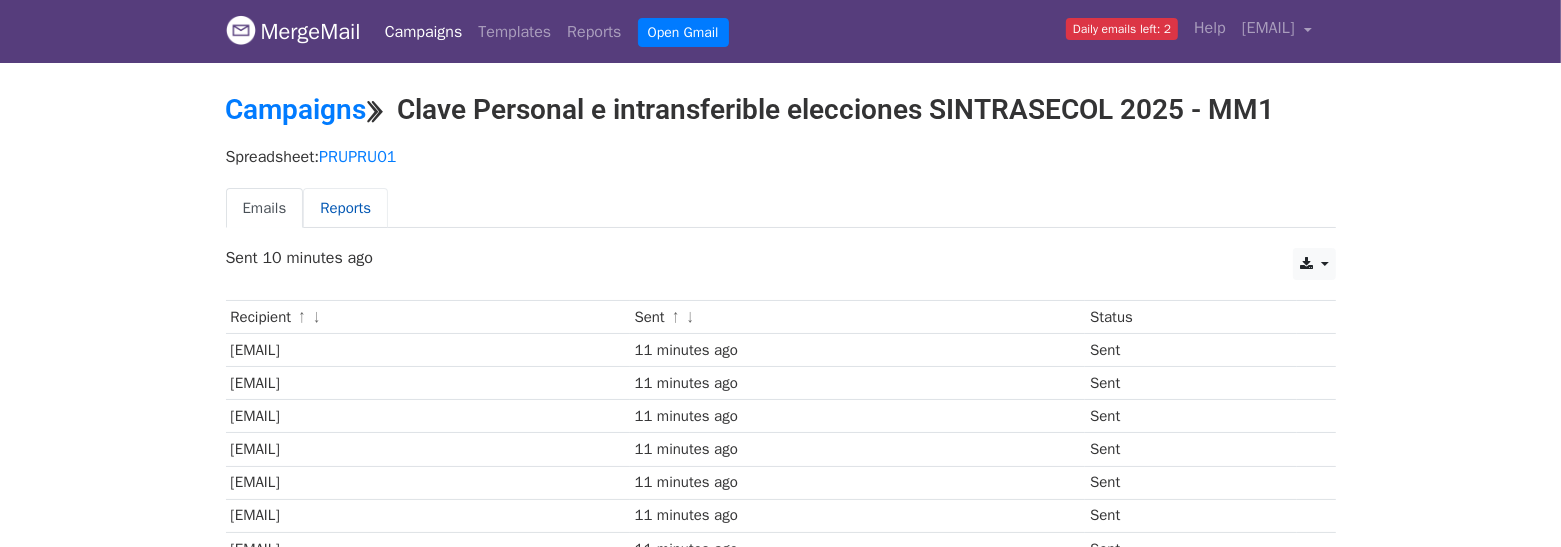 click on "Reports" at bounding box center [345, 208] 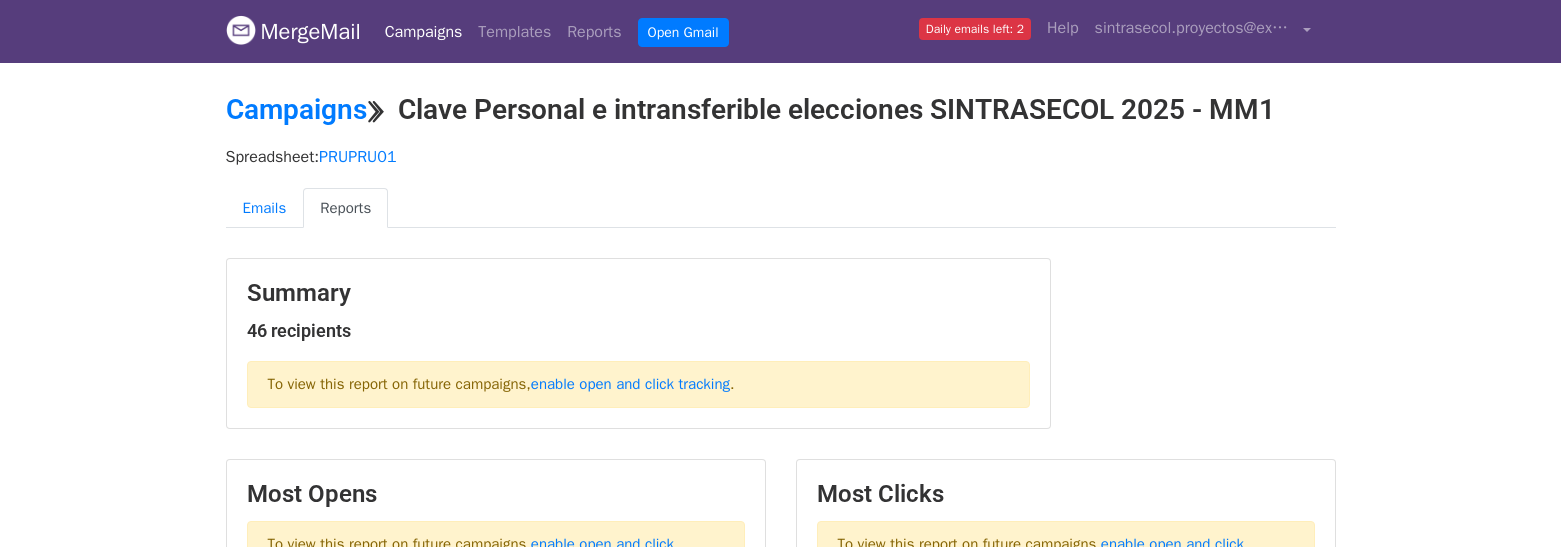 scroll, scrollTop: 0, scrollLeft: 0, axis: both 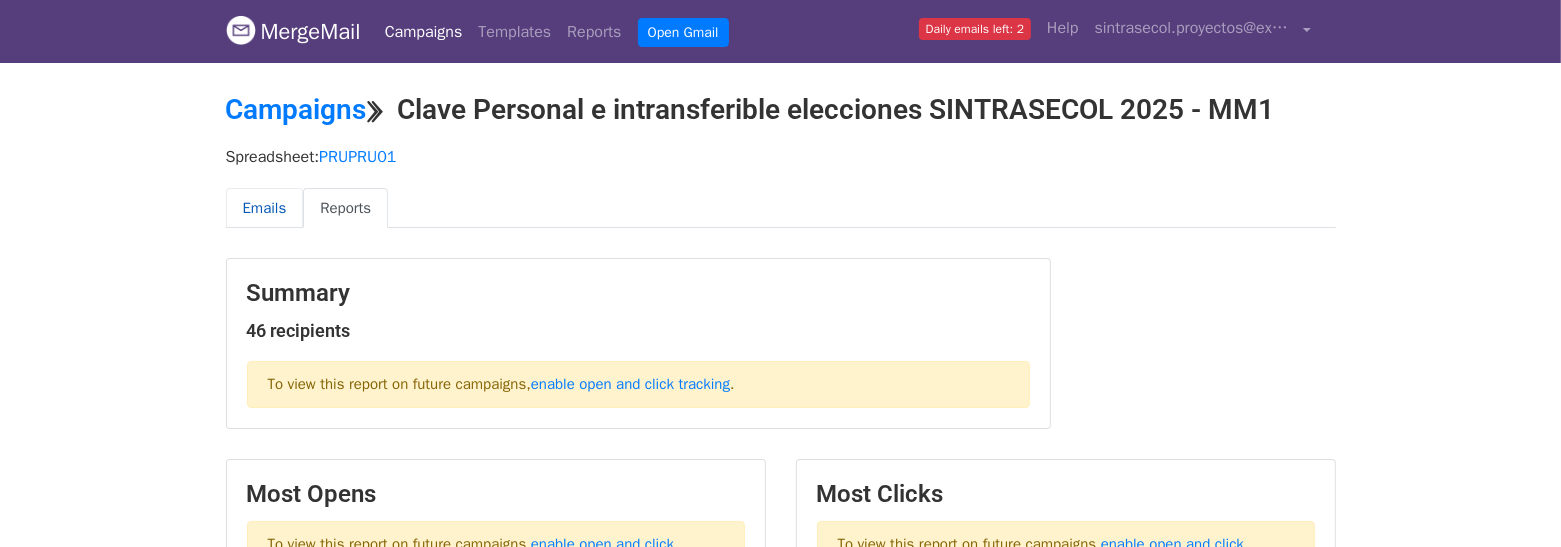 click on "Emails" at bounding box center (265, 208) 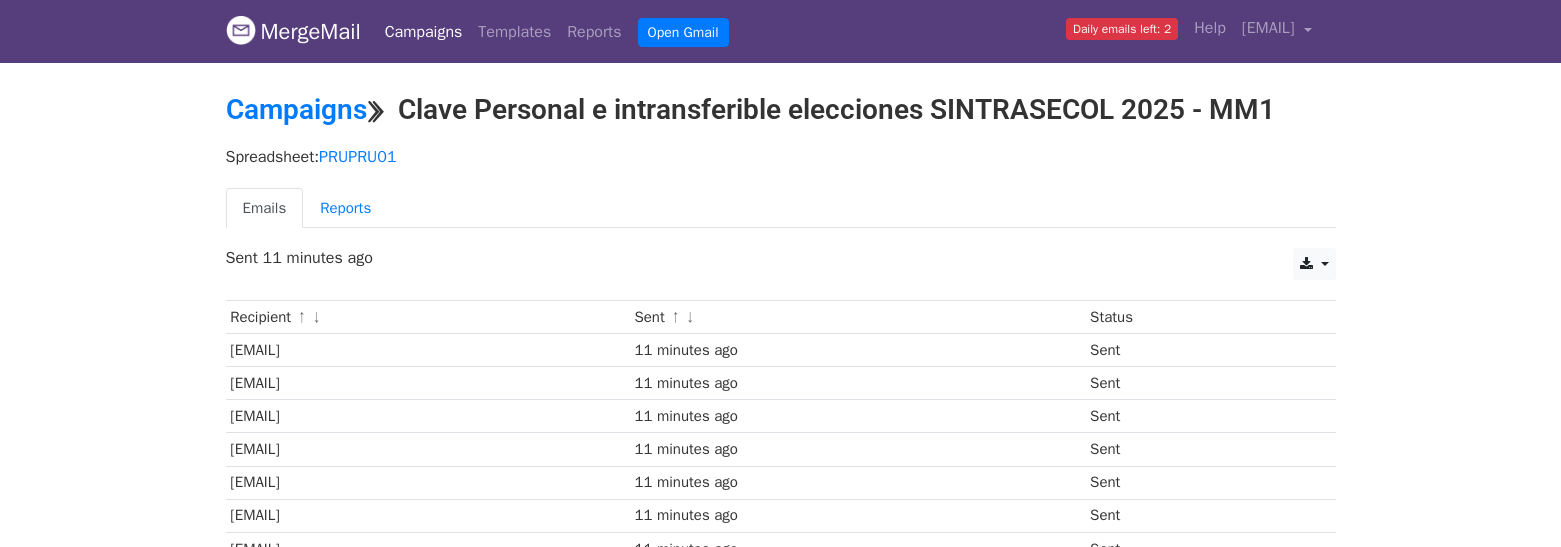 scroll, scrollTop: 0, scrollLeft: 0, axis: both 